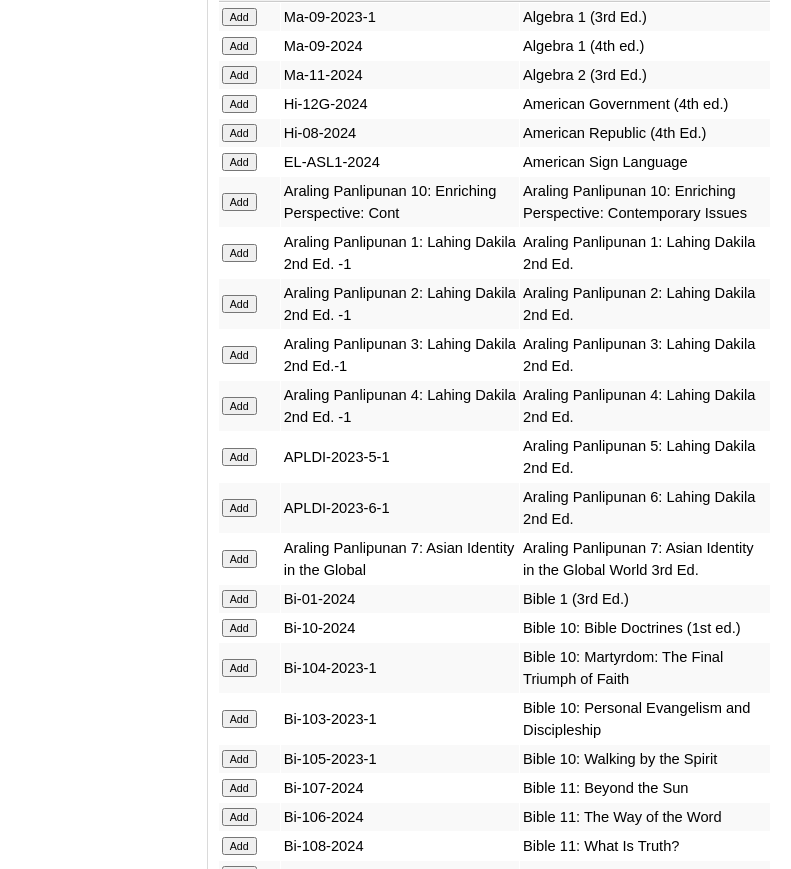 scroll, scrollTop: 5454, scrollLeft: 0, axis: vertical 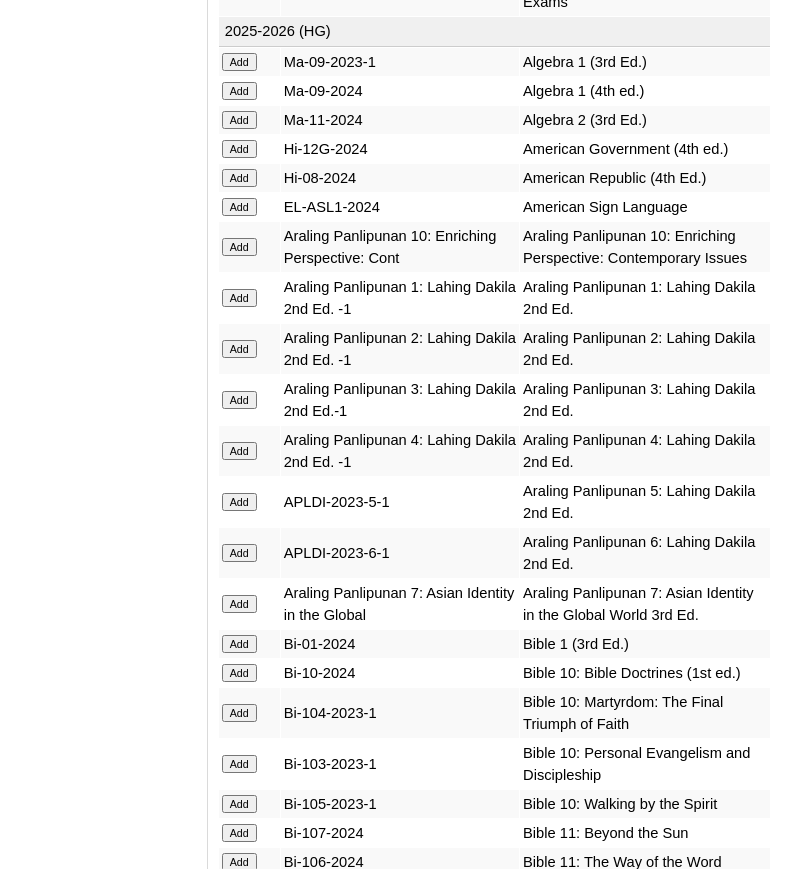 click on "Add" at bounding box center [239, -5055] 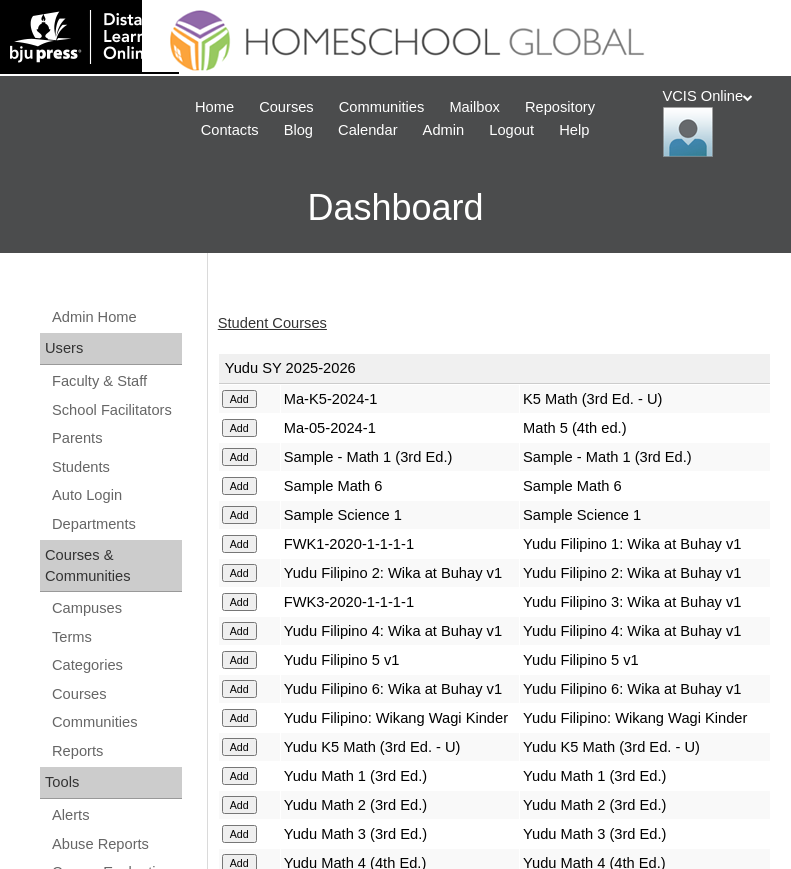 click on "Admin Home
Users
Faculty & Staff
School Facilitators
Parents
Students
Auto Login
Departments
Courses & Communities
Campuses
Terms
Categories
Courses
Communities
Reports
Tools
Alerts
Abuse Reports
Course Evaluations
Import / Export
Clone Tools
Settings
End Users Session
Language Pack Editor
Test Admins
Login Code
Design
Stylesheet
Image Uploader
Lesson Icons
Update Banner
Reports
Faculty Logins
Student Logins
Student Engagements
Expiring Enrollments
Email Logs
Autoconvert Logs
Certificates
Language Filter
Dormant Students
Query Builder
Support
Internal Help Desk
Student Courses
Yudu SY 2025-2026
Add
Ma-K5-2024-1
K5 Math (3rd Ed. - U)" at bounding box center [395, 21116] 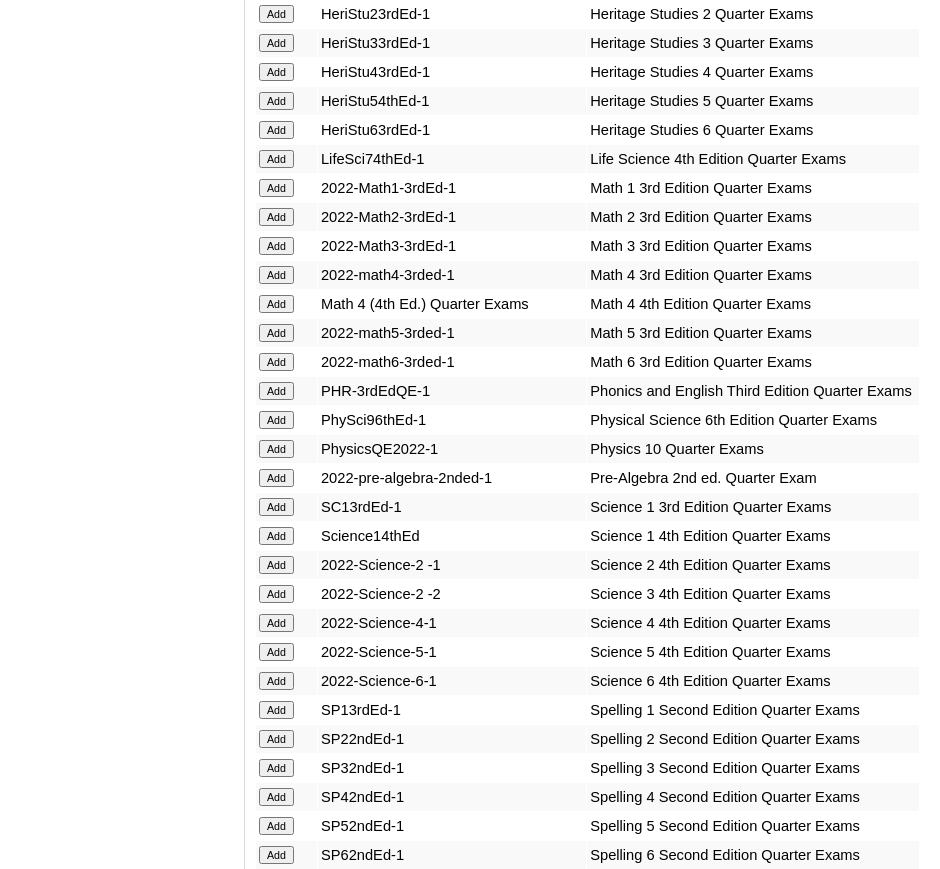 scroll, scrollTop: 19204, scrollLeft: 0, axis: vertical 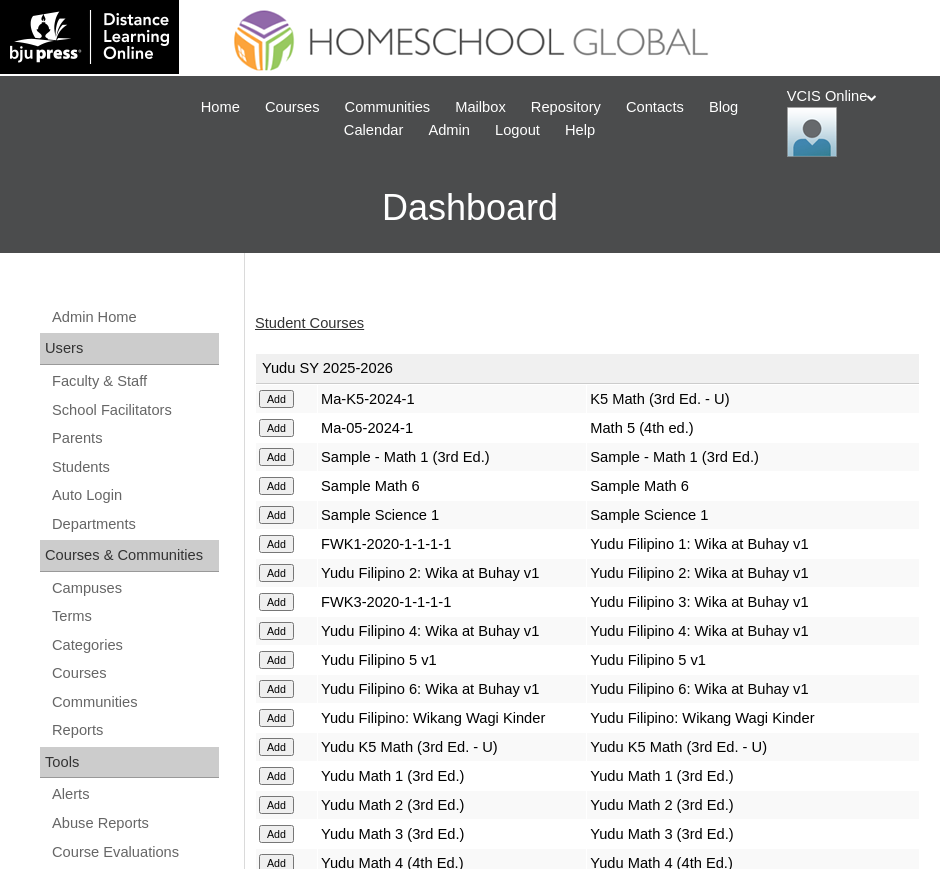click on "Student Courses" at bounding box center (309, 323) 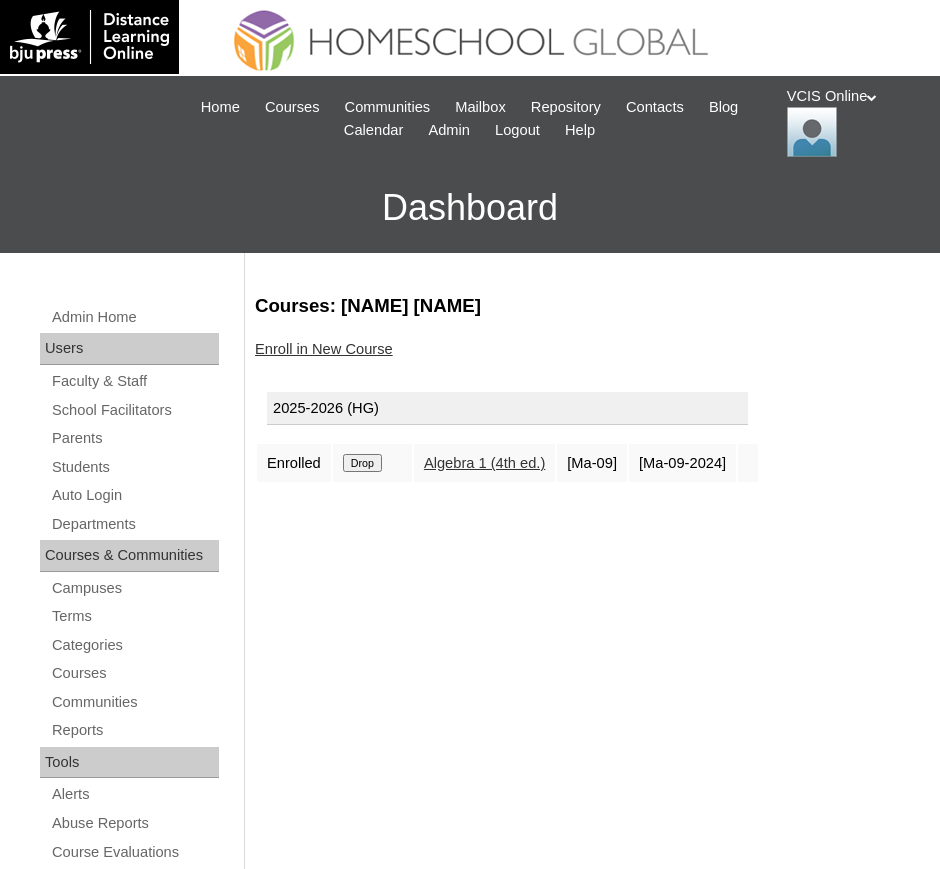 scroll, scrollTop: 0, scrollLeft: 0, axis: both 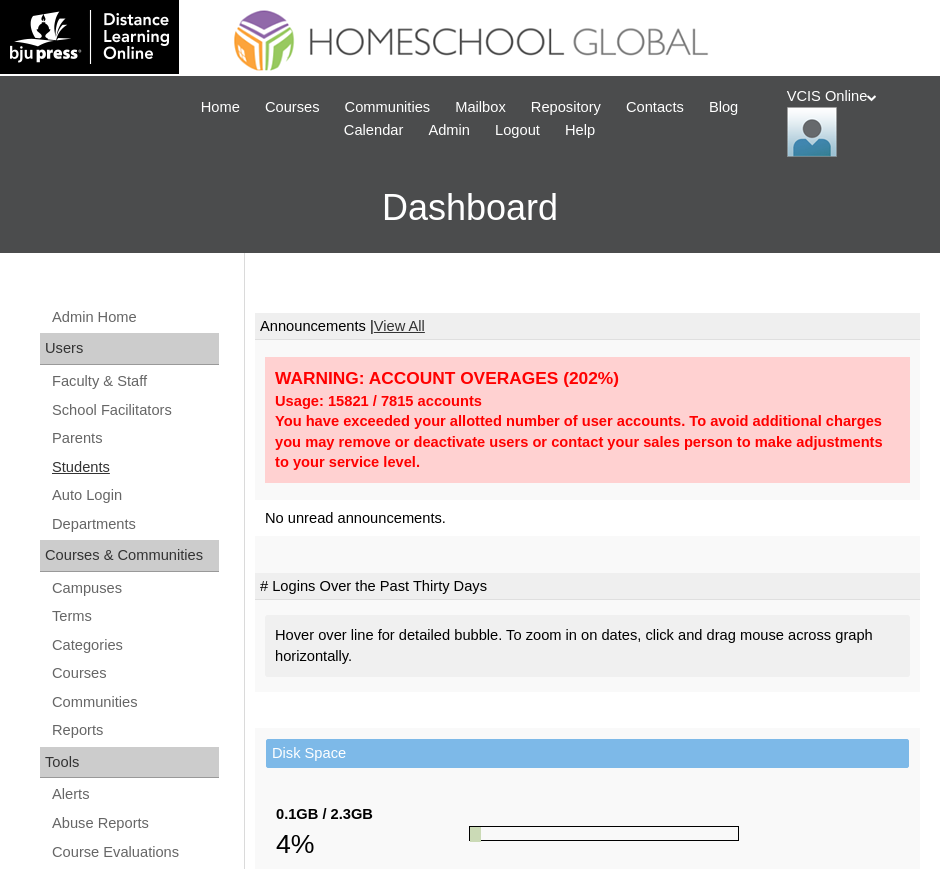 click on "Students" at bounding box center (134, 467) 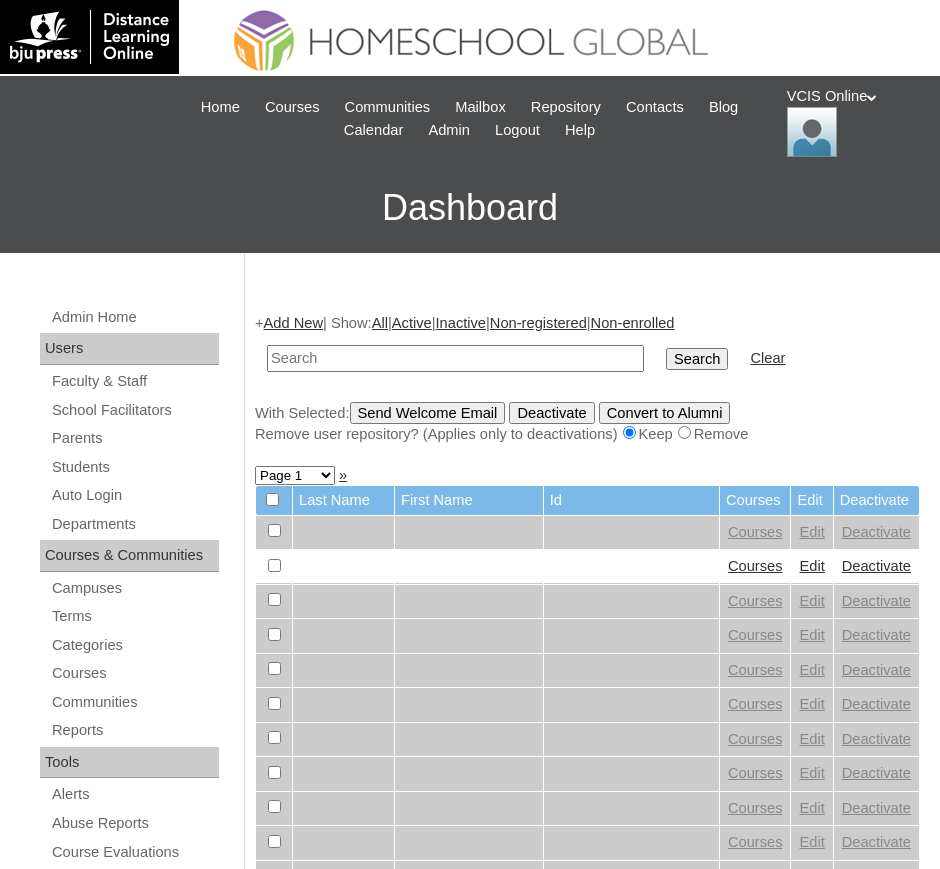 scroll, scrollTop: 0, scrollLeft: 0, axis: both 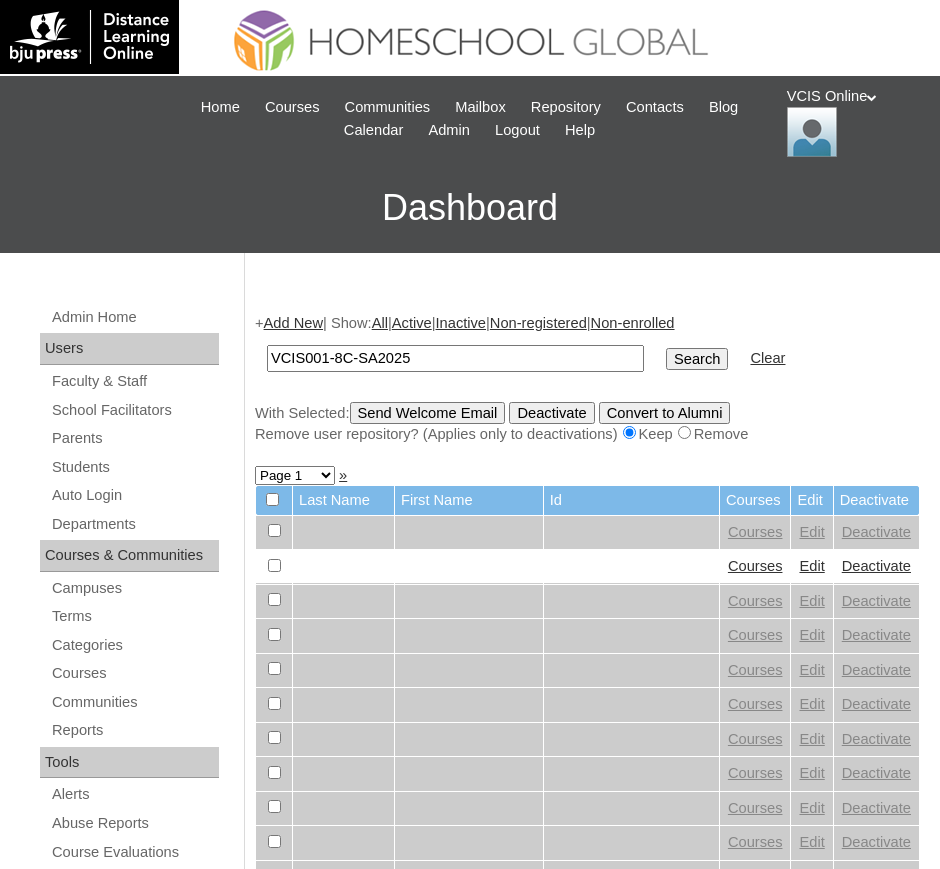 type on "VCIS001-8C-SA2025" 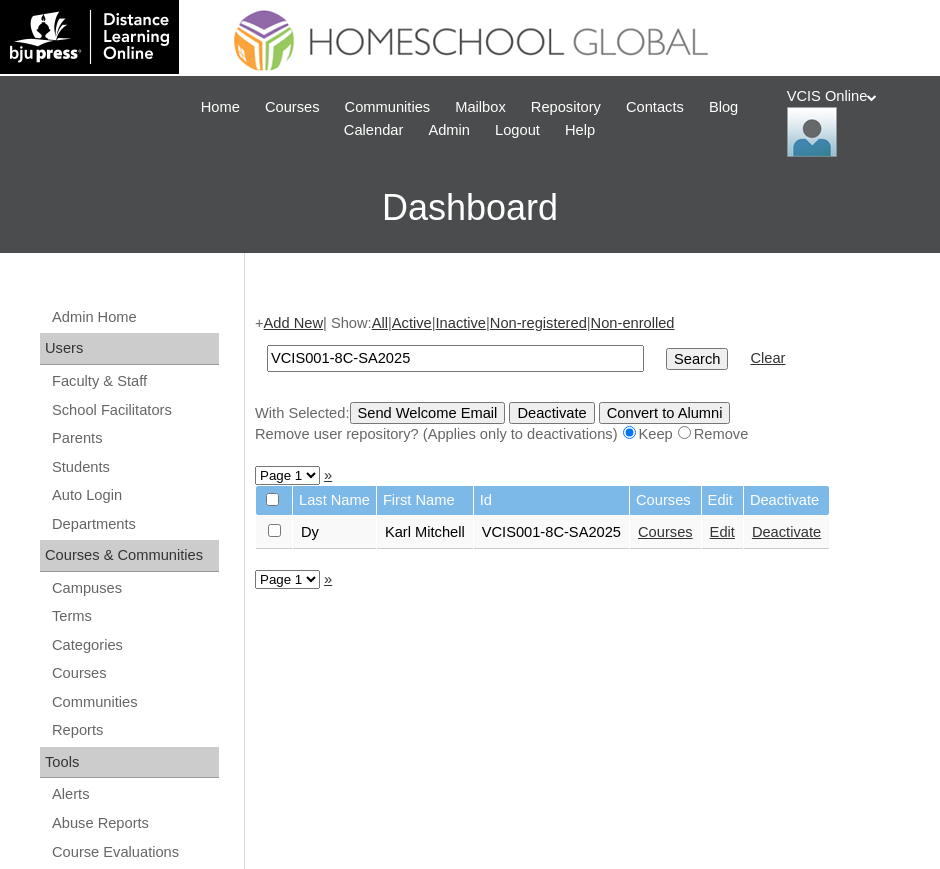 scroll, scrollTop: 0, scrollLeft: 0, axis: both 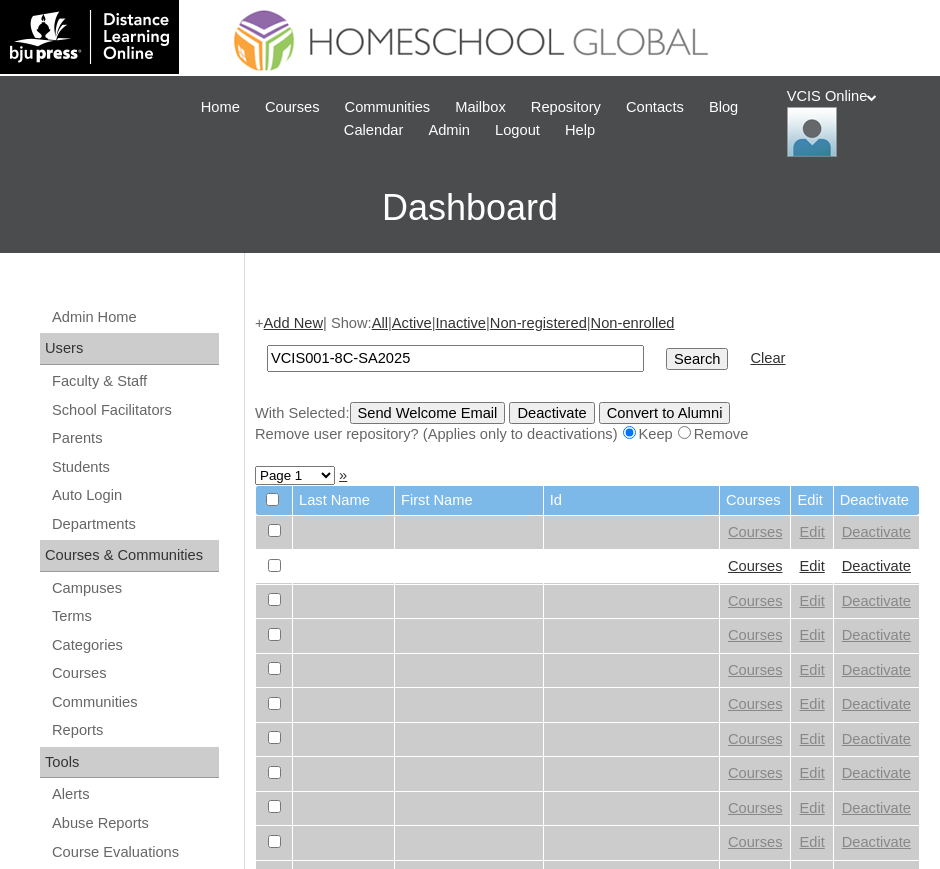 type on "VCIS001-8C-SA2025" 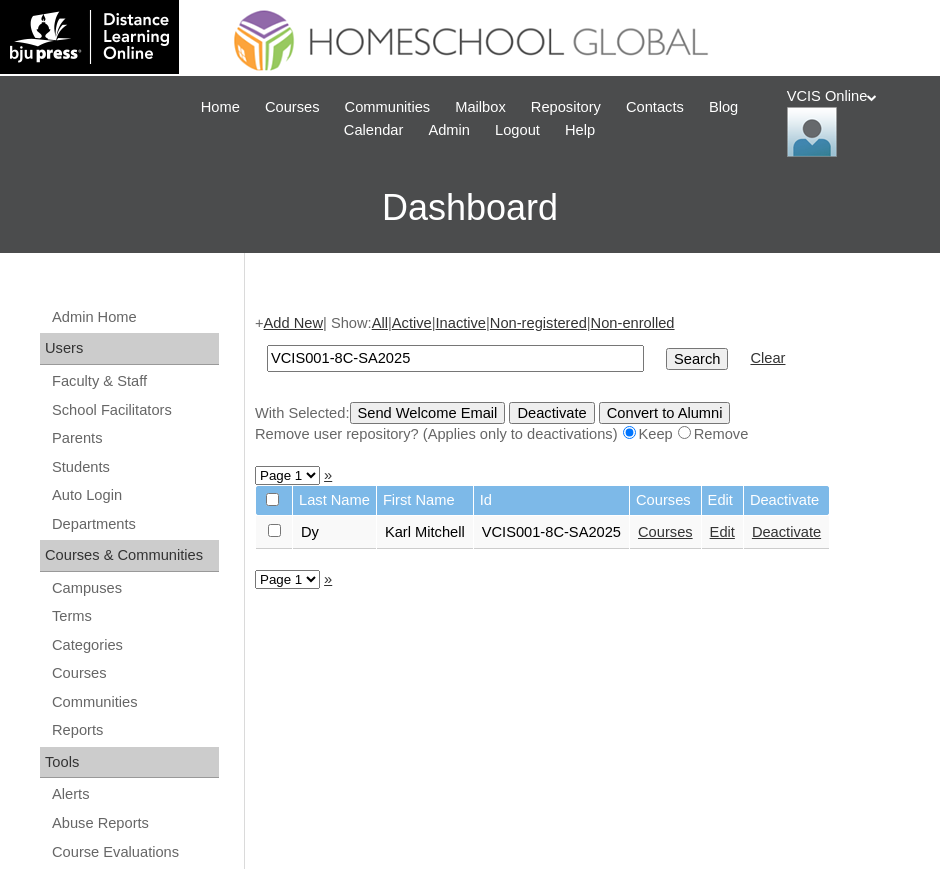 scroll, scrollTop: 0, scrollLeft: 0, axis: both 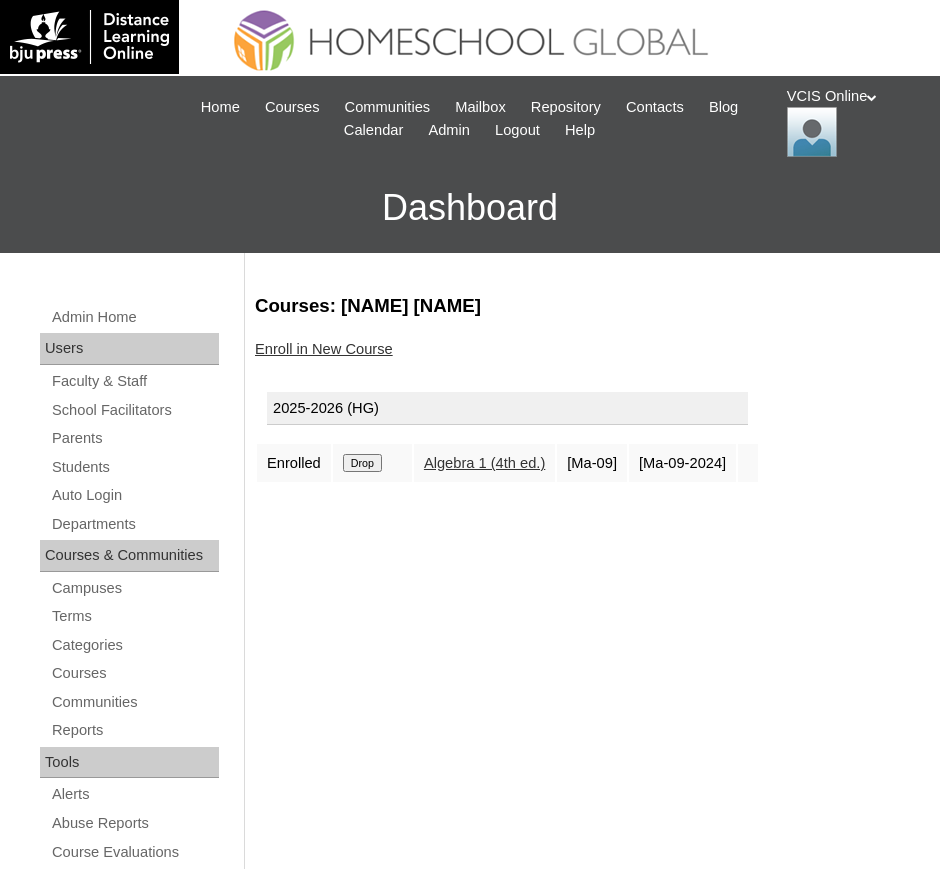 click on "Enroll in New Course" at bounding box center (324, 349) 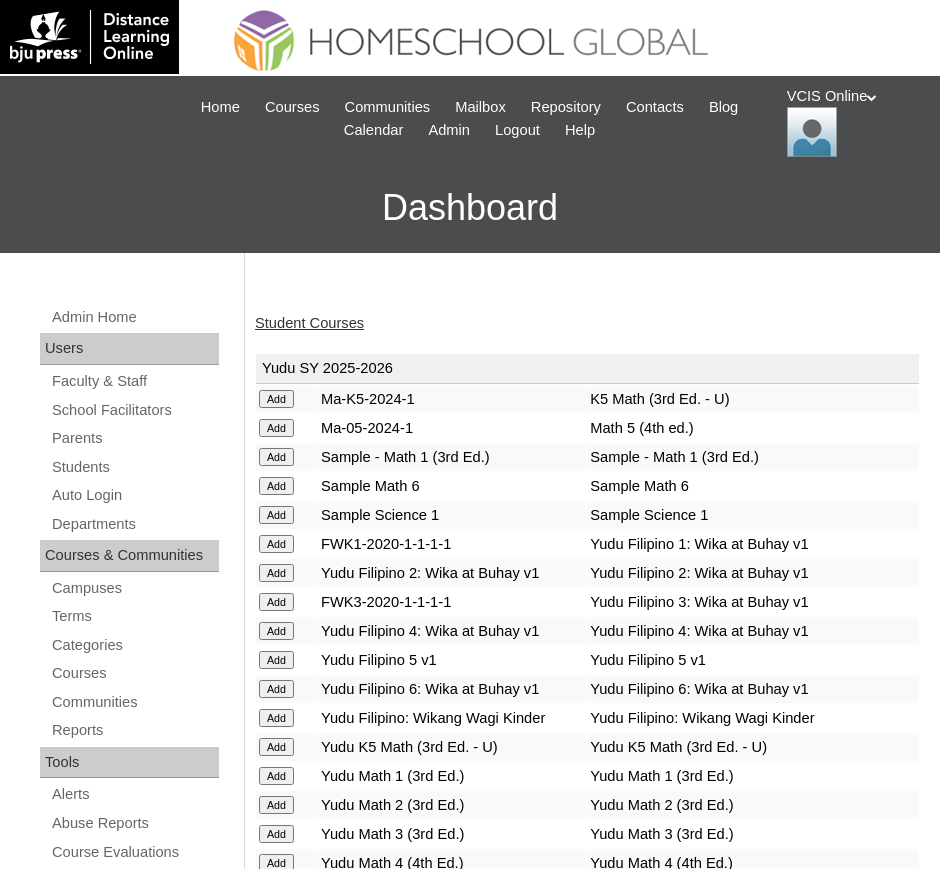 scroll, scrollTop: 0, scrollLeft: 0, axis: both 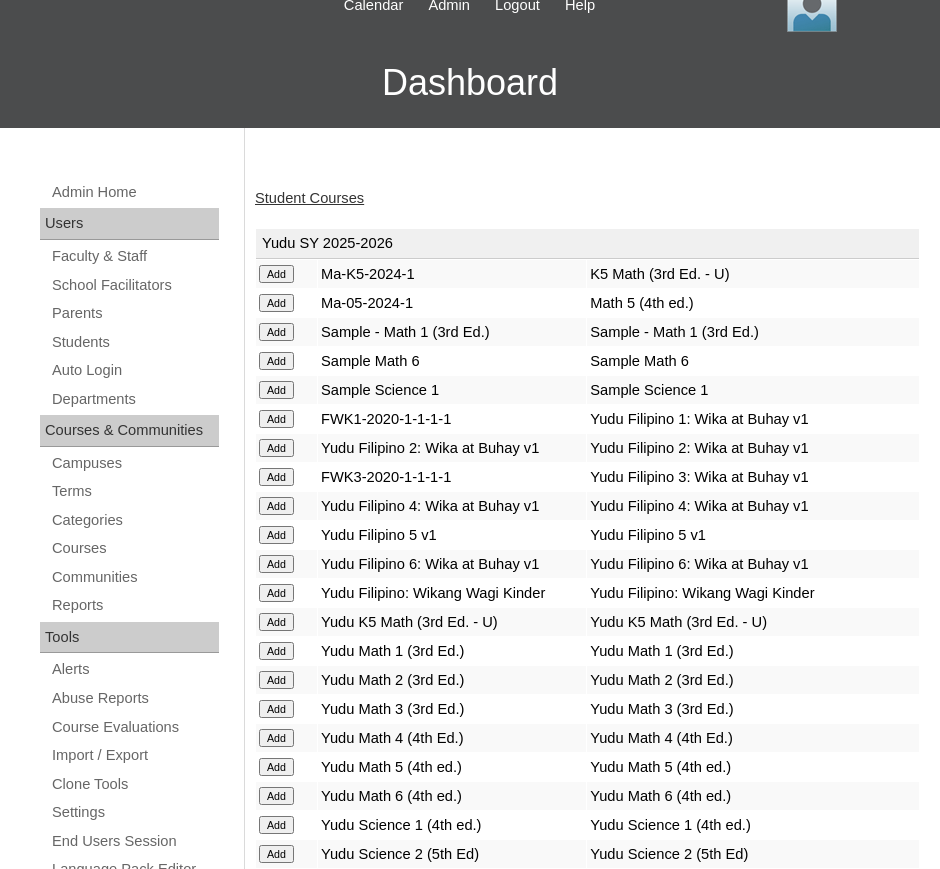 click on "Student Courses" at bounding box center (587, 198) 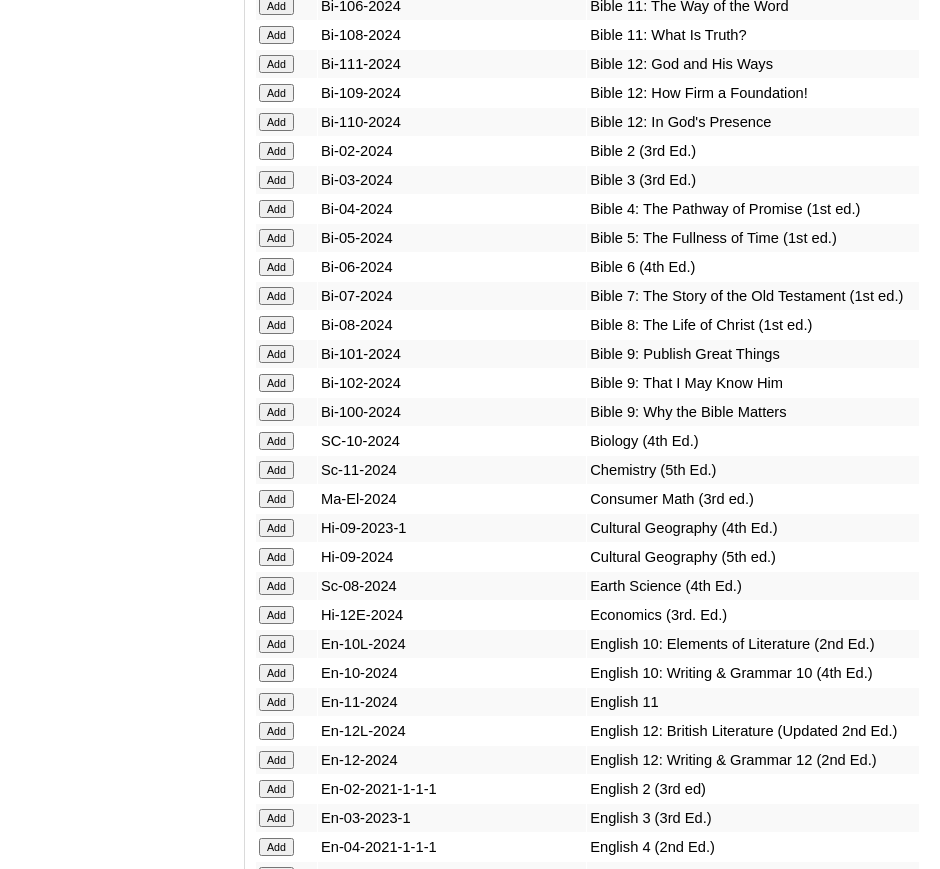 scroll, scrollTop: 5500, scrollLeft: 0, axis: vertical 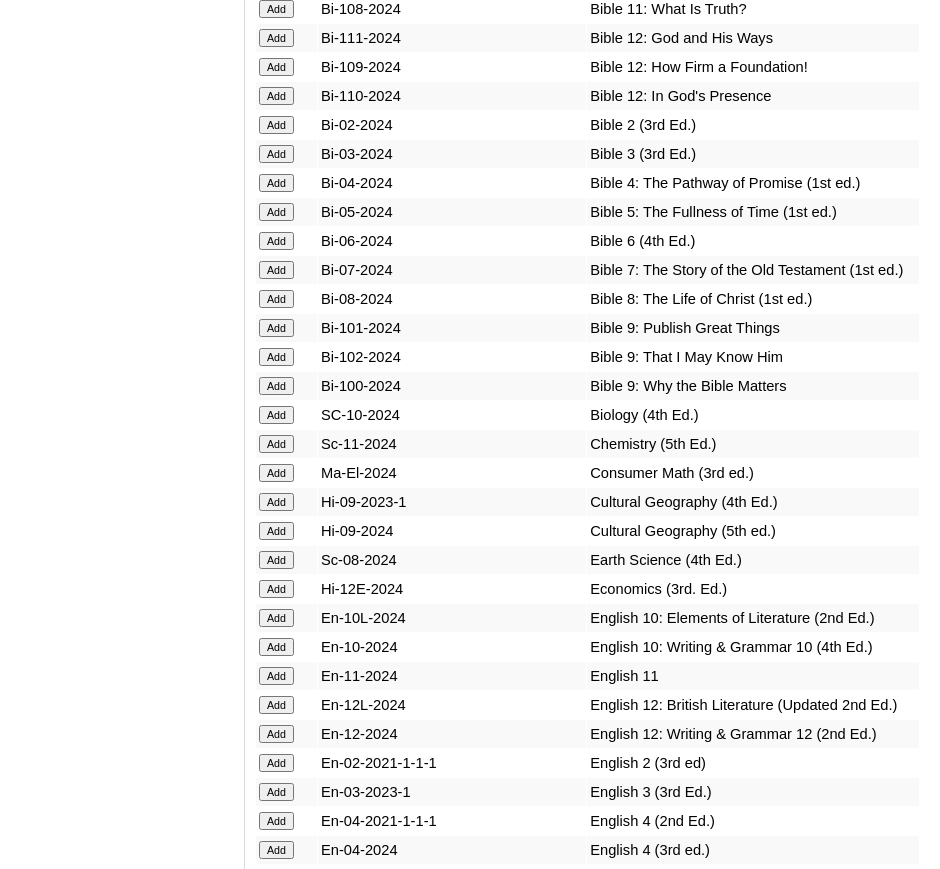 click on "Add" at bounding box center [276, -5101] 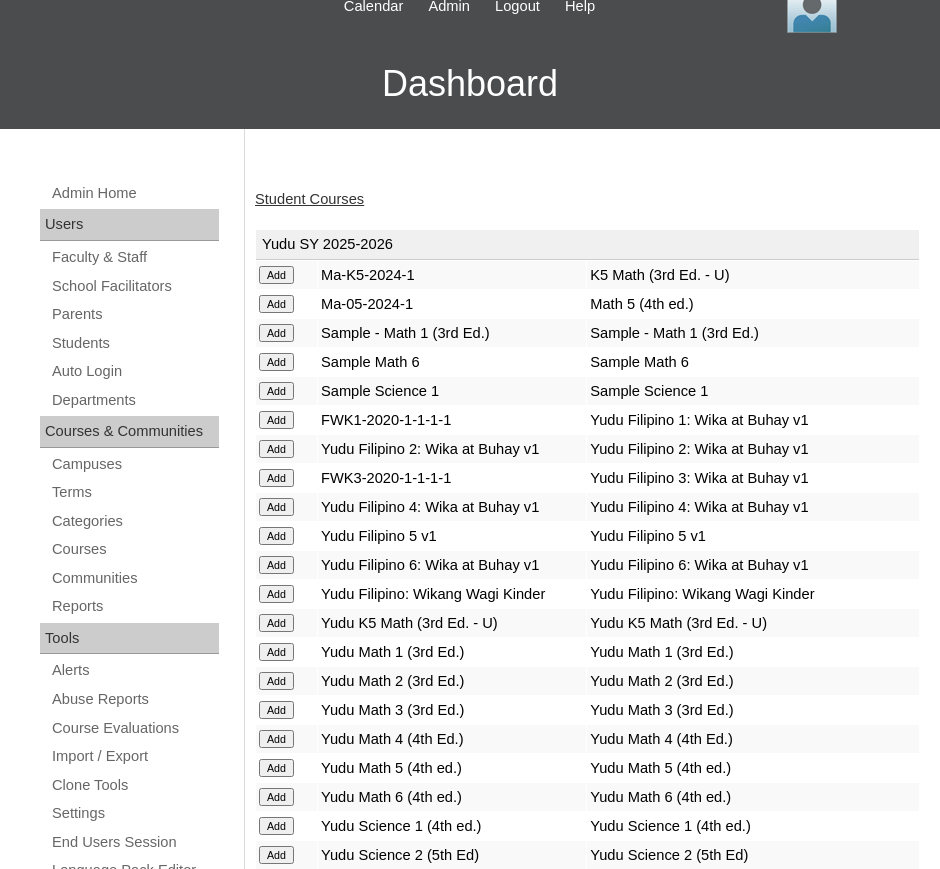 scroll, scrollTop: 0, scrollLeft: 0, axis: both 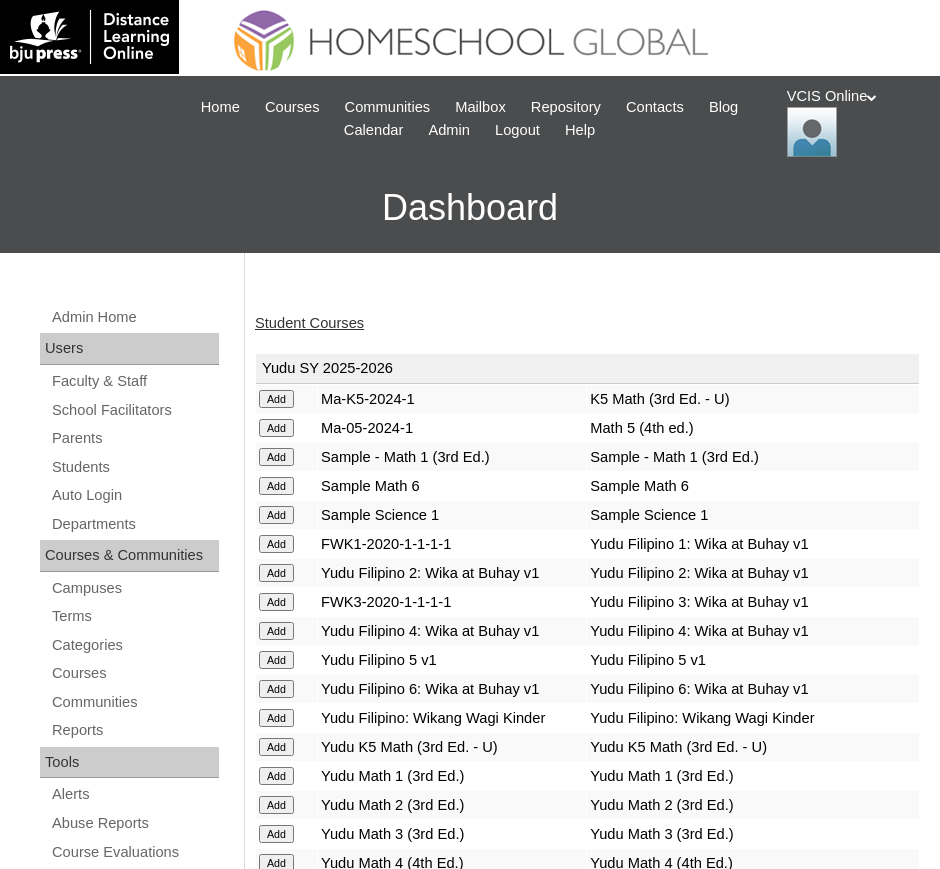 click on "Student Courses
Yudu SY 2025-2026
Add
Ma-K5-2024-1
K5 Math (3rd Ed. - U)
Add
Ma-05-2024-1
Math 5 (4th ed.)
Add
Sample - Math 1 (3rd Ed.)
Sample - Math 1 (3rd Ed.)
Add
Sample Math 6
Sample Math 6" at bounding box center (582, 18408) 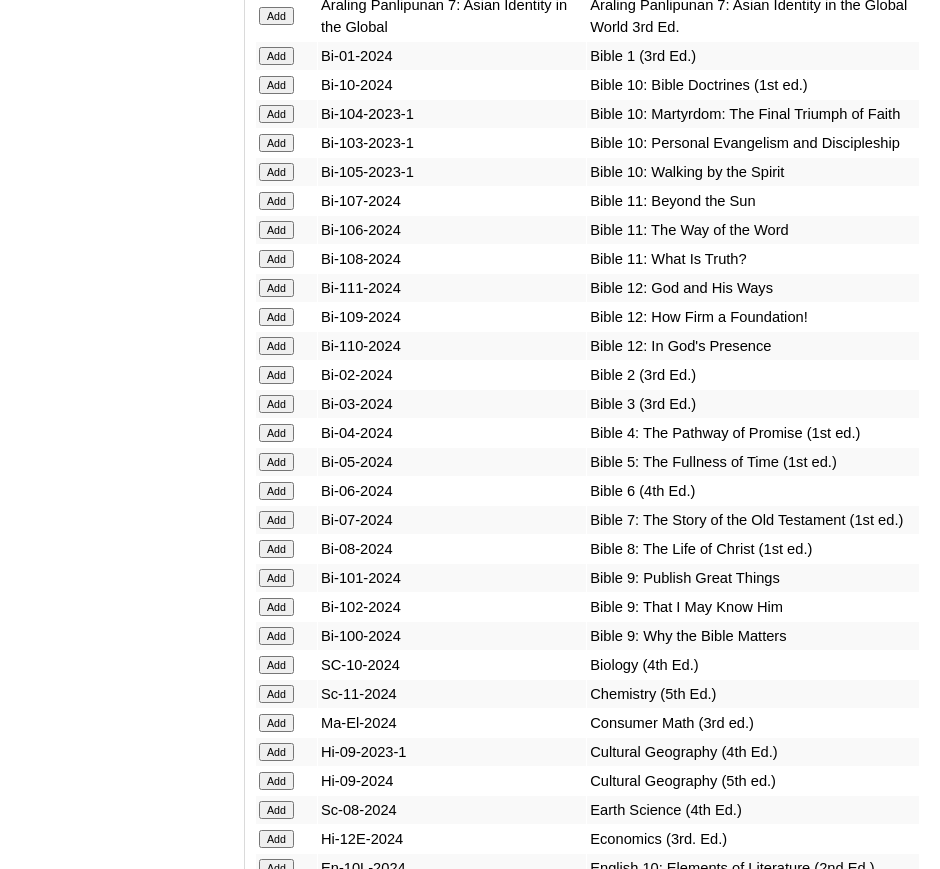 scroll, scrollTop: 4875, scrollLeft: 0, axis: vertical 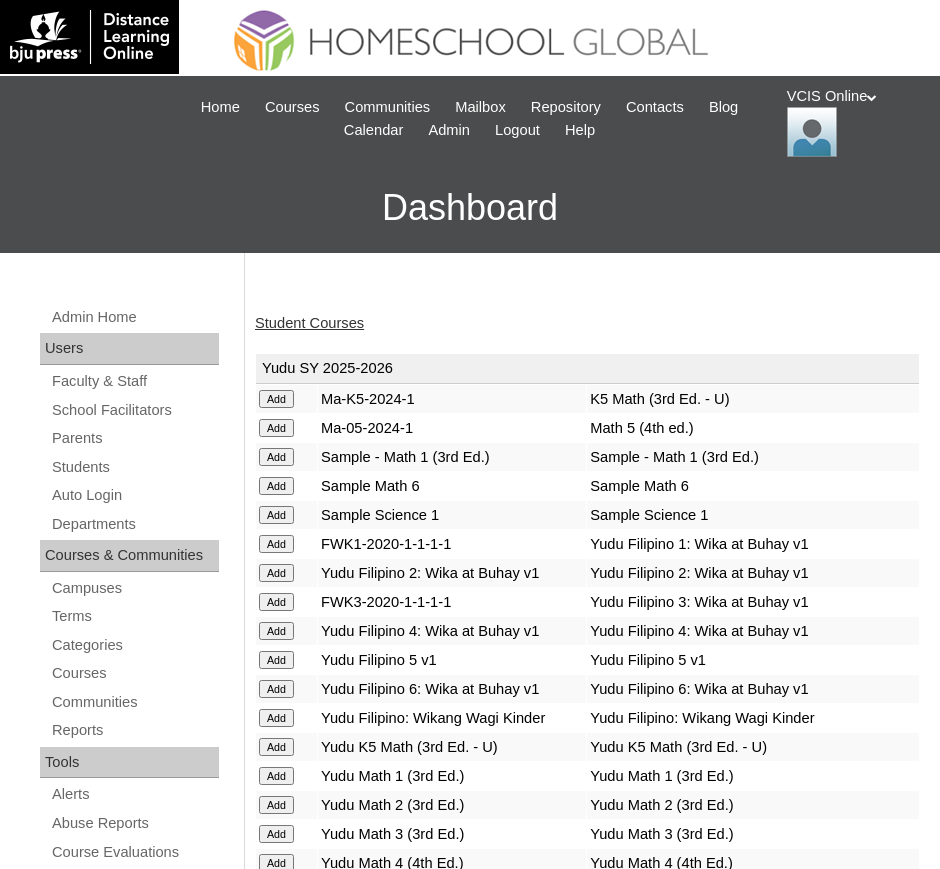 click on "Student Courses
Yudu SY 2025-2026
Add
Ma-K5-2024-1
K5 Math (3rd Ed. - U)
Add
Ma-05-2024-1
Math 5 (4th ed.)
Add
Sample - Math 1 (3rd Ed.)
Sample - Math 1 (3rd Ed.)
Add
Sample Math 6
Sample Math 6" at bounding box center [582, 18408] 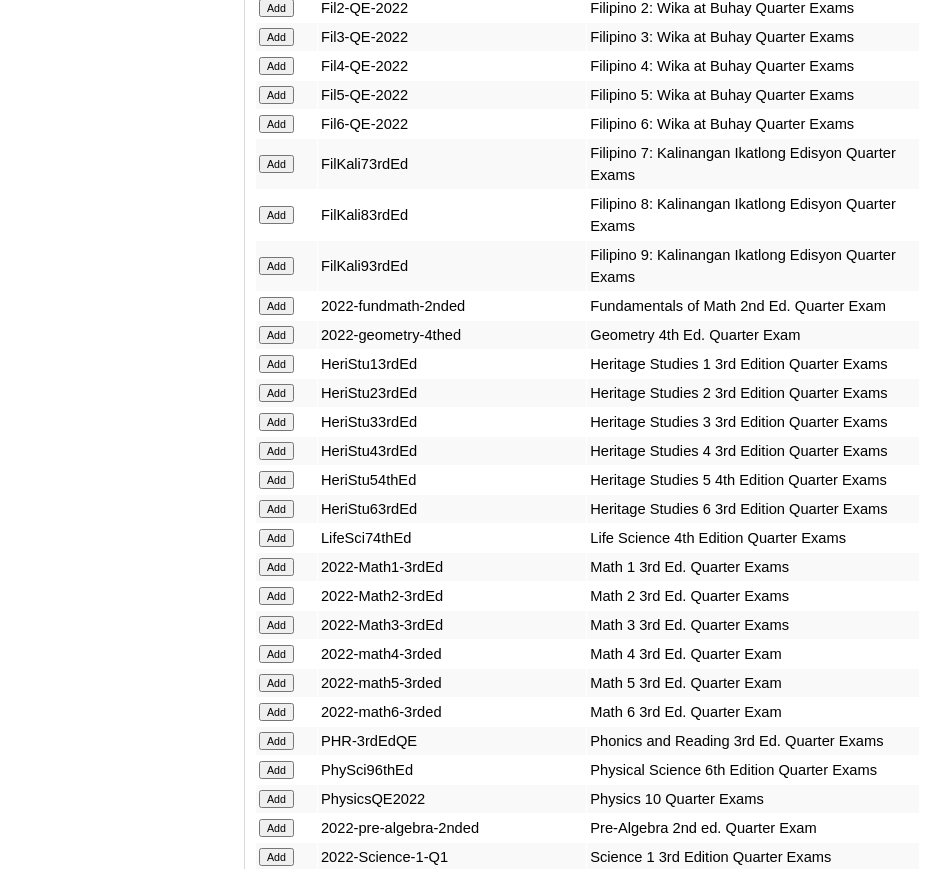 scroll, scrollTop: 27590, scrollLeft: 0, axis: vertical 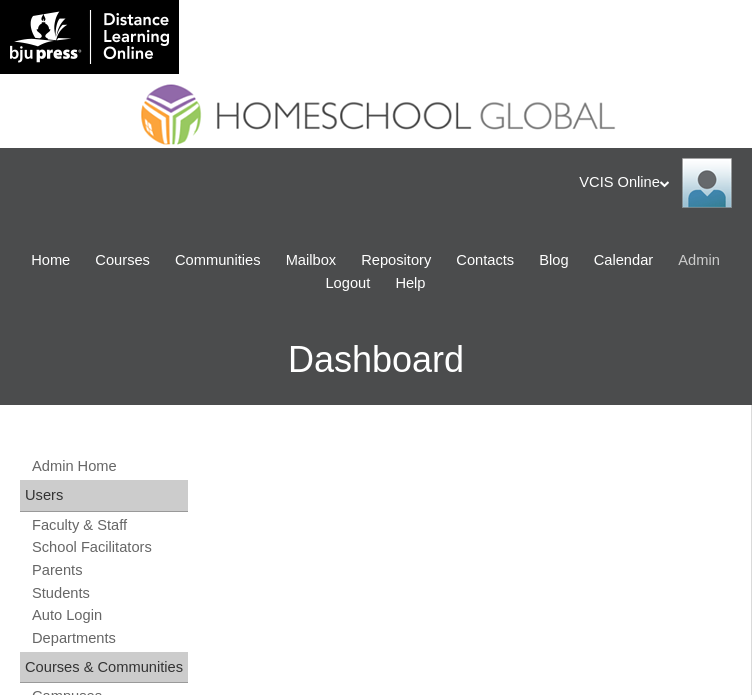 click on "Admin" at bounding box center (699, 260) 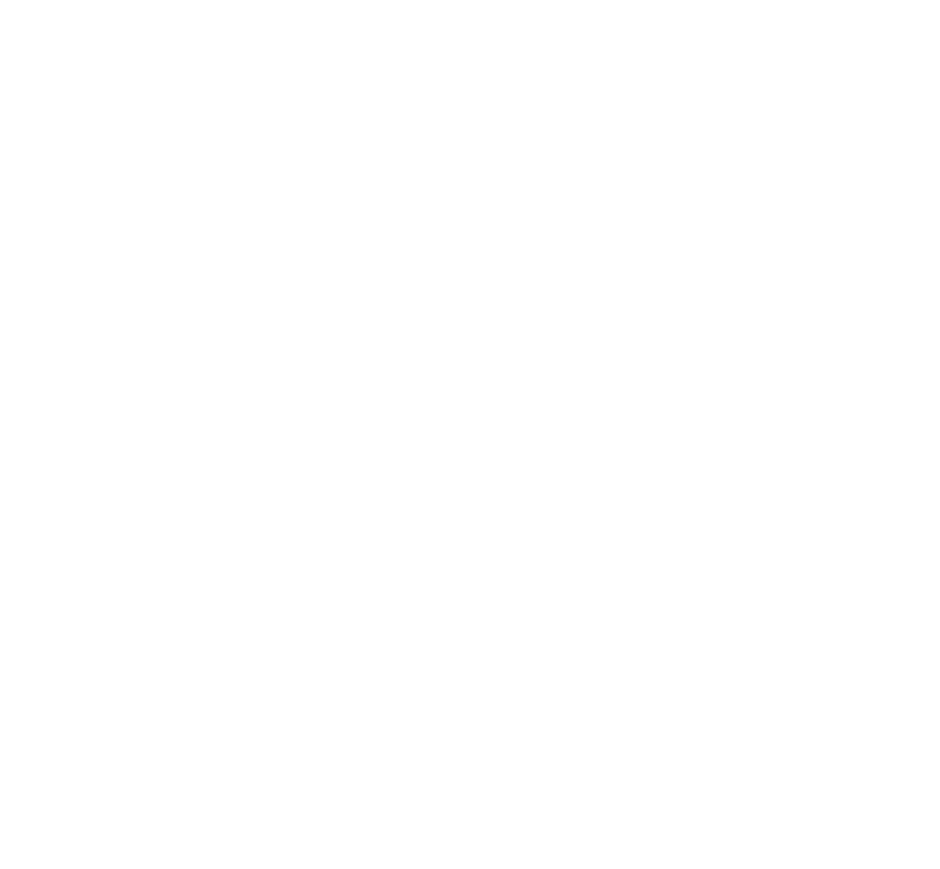 scroll, scrollTop: 0, scrollLeft: 0, axis: both 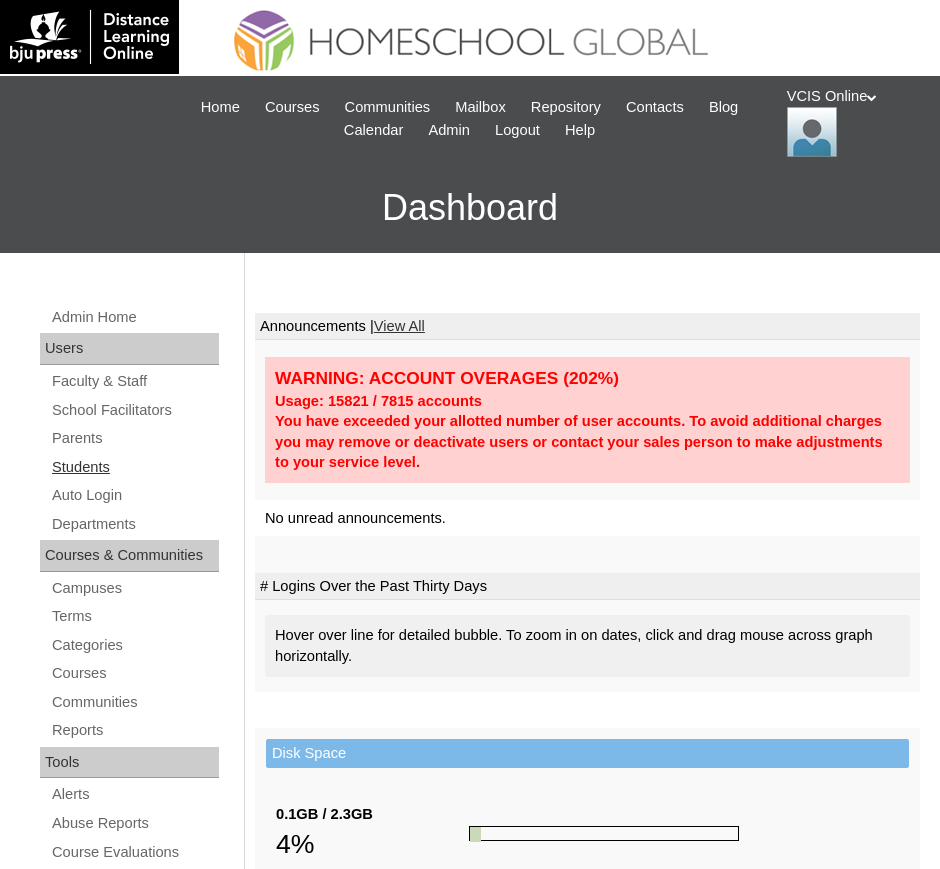 click on "Students" at bounding box center [134, 467] 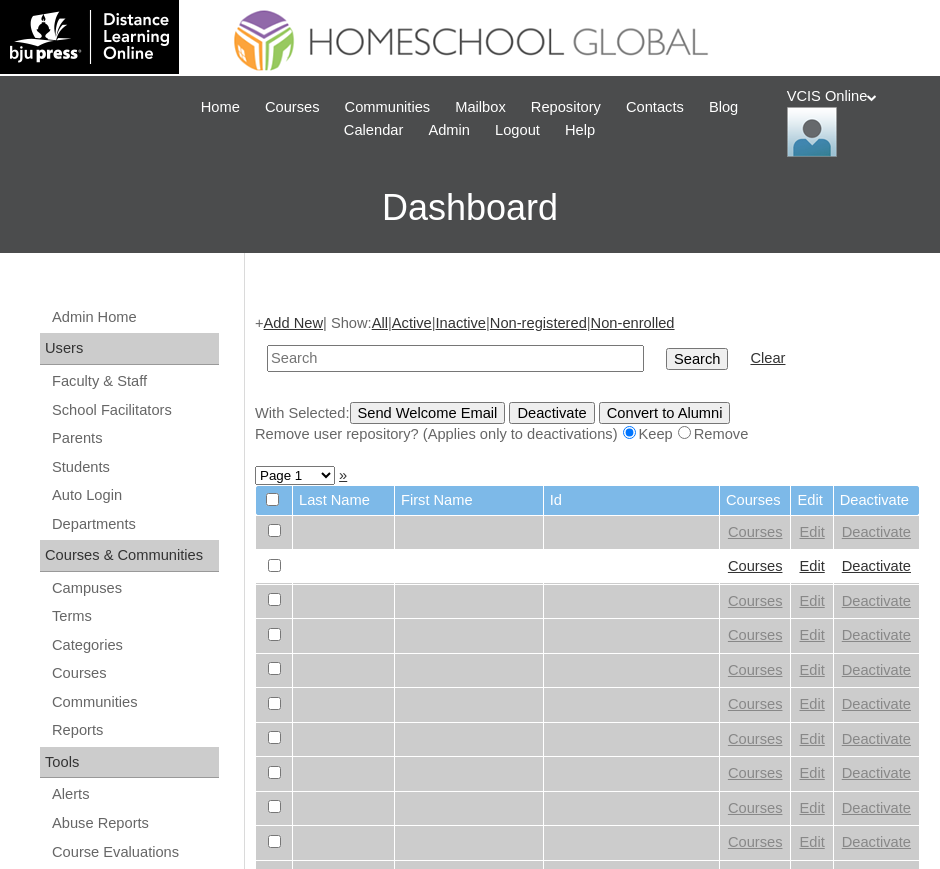 scroll, scrollTop: 0, scrollLeft: 0, axis: both 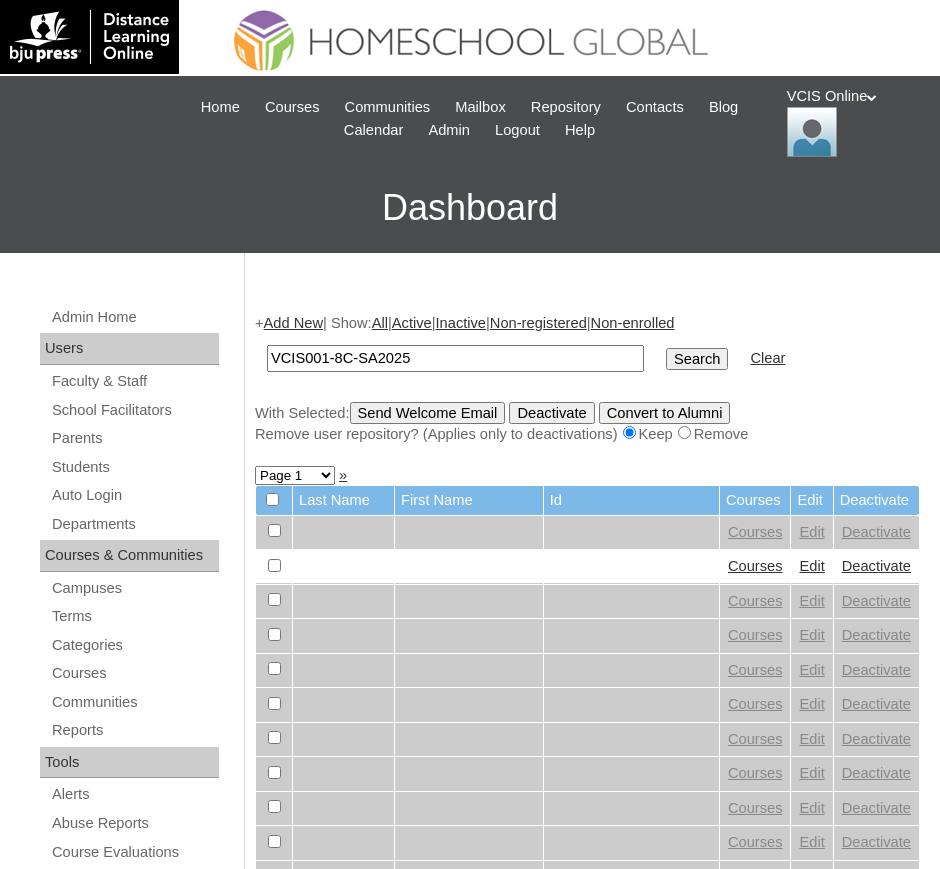 type on "VCIS001-8C-SA2025" 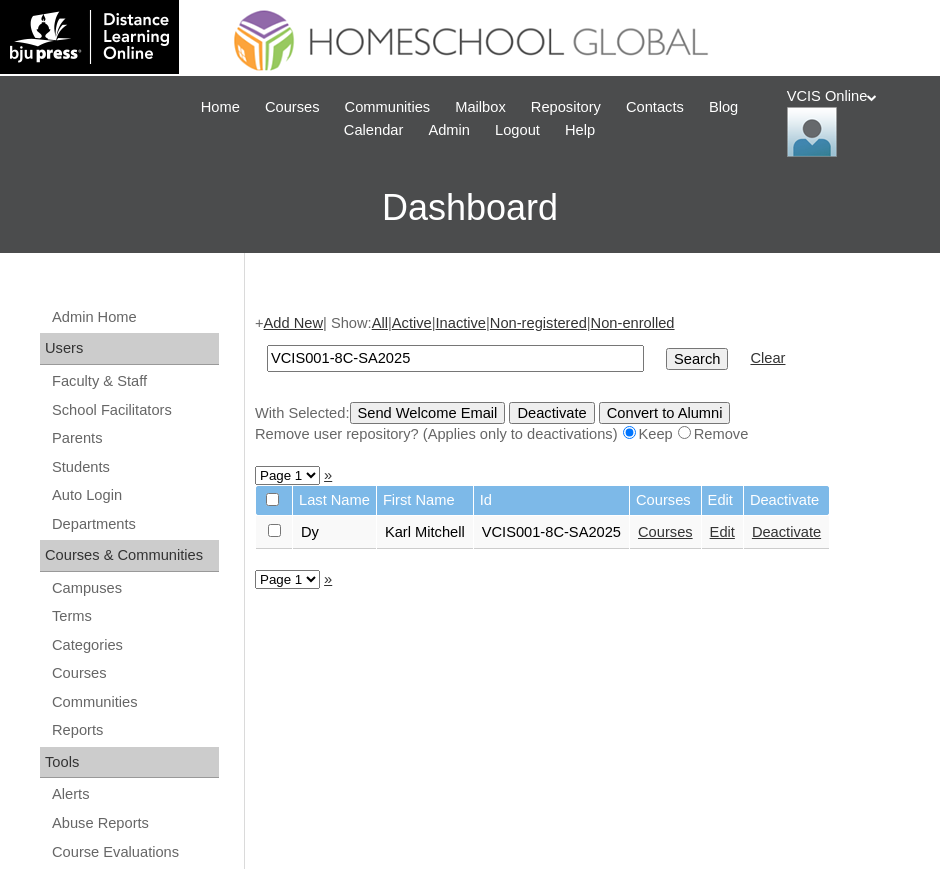 scroll, scrollTop: 0, scrollLeft: 0, axis: both 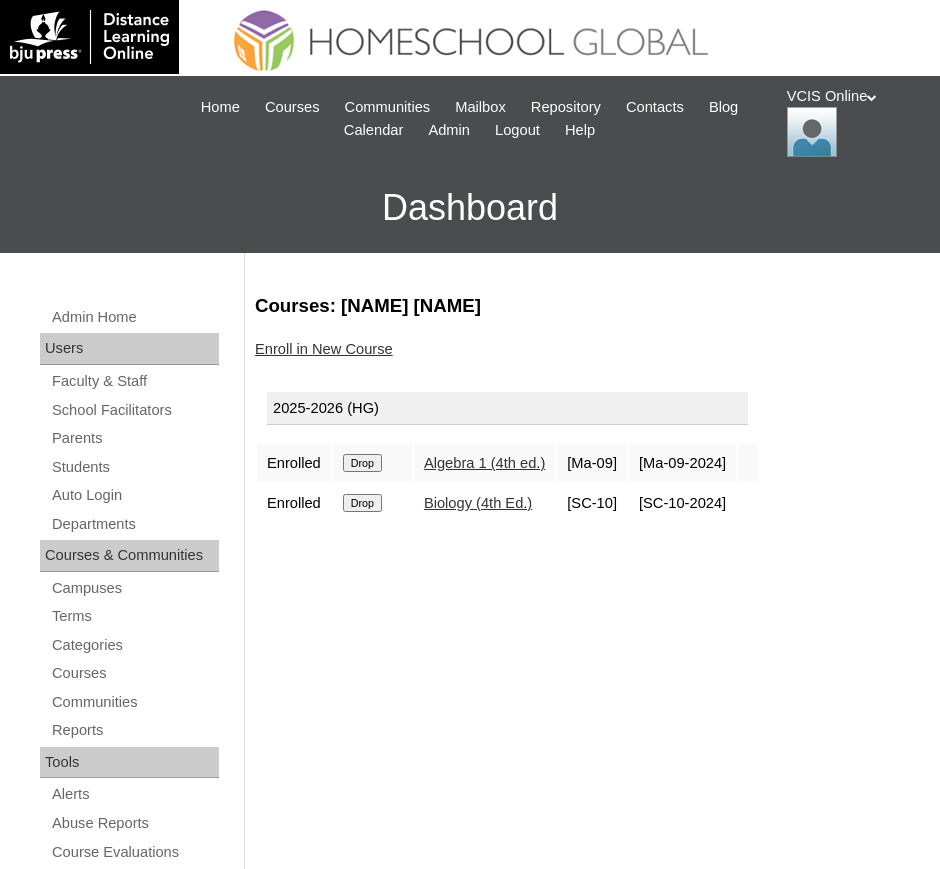 click on "Enroll in New Course" at bounding box center [324, 349] 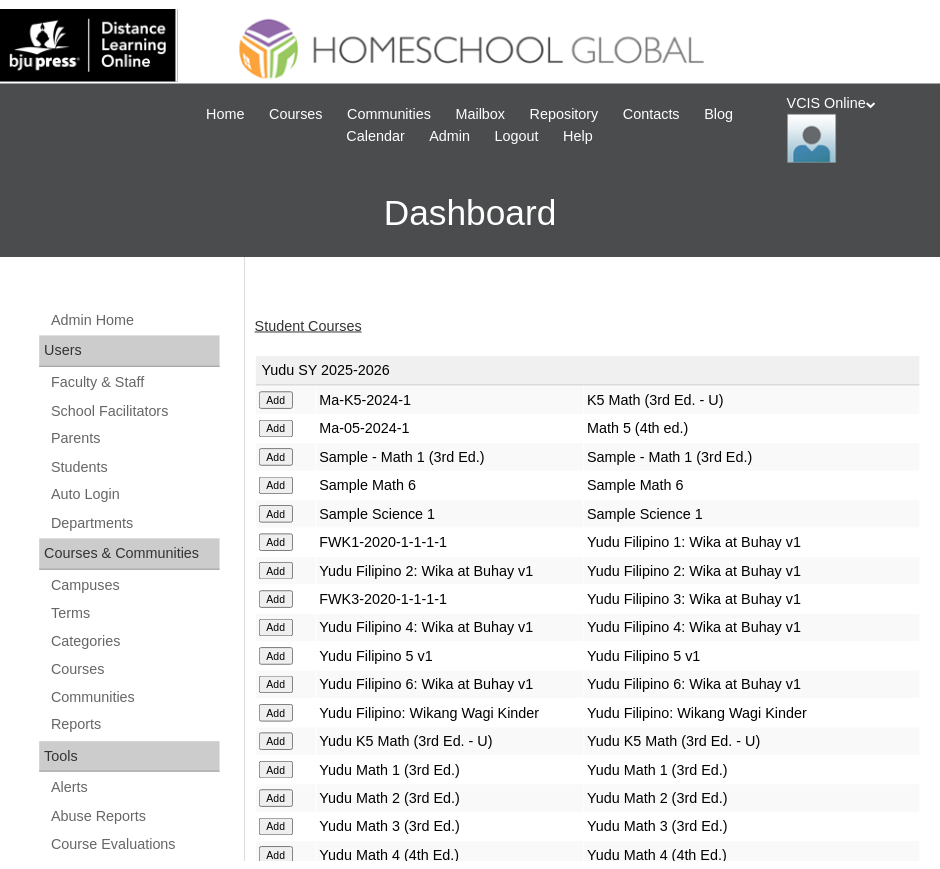 scroll, scrollTop: 0, scrollLeft: 0, axis: both 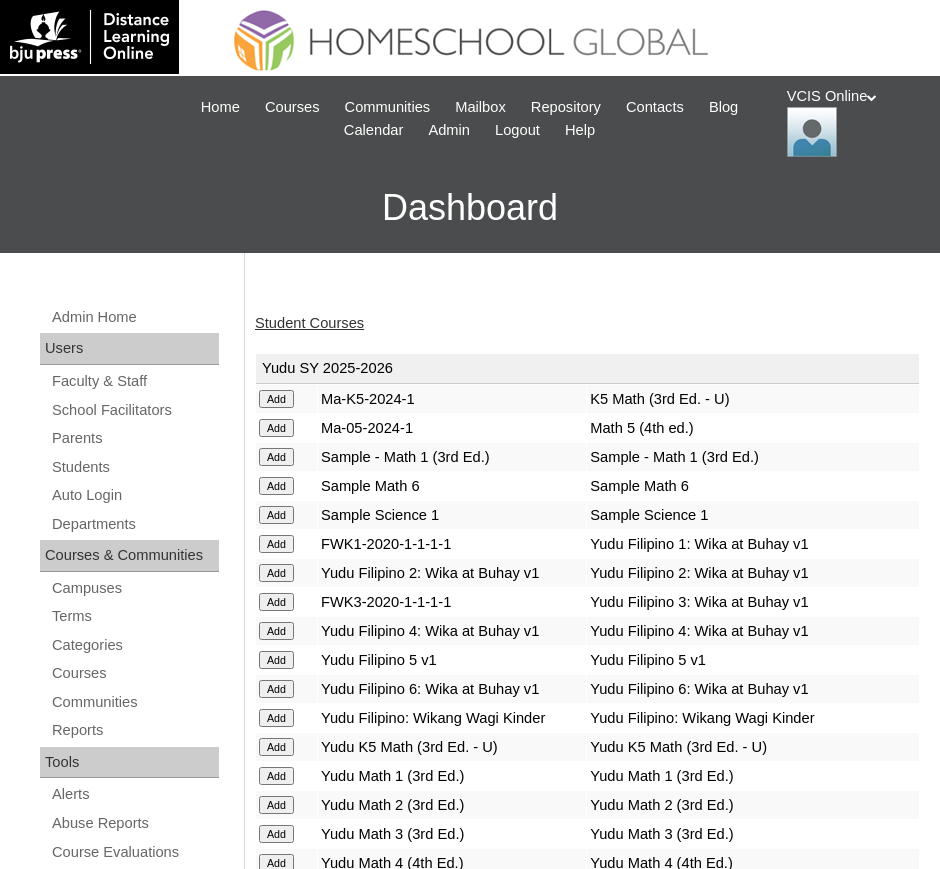 click on "Admin Home
Users
Faculty & Staff
School Facilitators
Parents
Students
Auto Login
Departments
Courses & Communities
Campuses
Terms
Categories
Courses
Communities
Reports
Tools
Alerts
Abuse Reports
Course Evaluations
Import / Export
Clone Tools
Settings
End Users Session
Language Pack Editor
Test Admins
Login Code
Design
Stylesheet
Image Uploader
Lesson Icons
Update Banner
Reports
Faculty Logins
Student Logins
Student Engagements
Expiring Enrollments
Email Logs
Autoconvert Logs
Certificates
Language Filter
Dormant Students
Query Builder
Support
Internal Help Desk
Student Courses
[YEAR]-[YEAR]
Add
[CODE]-[CODE]-[CODE]
[CODE] ([CODE] - [CODE])" at bounding box center (470, 18388) 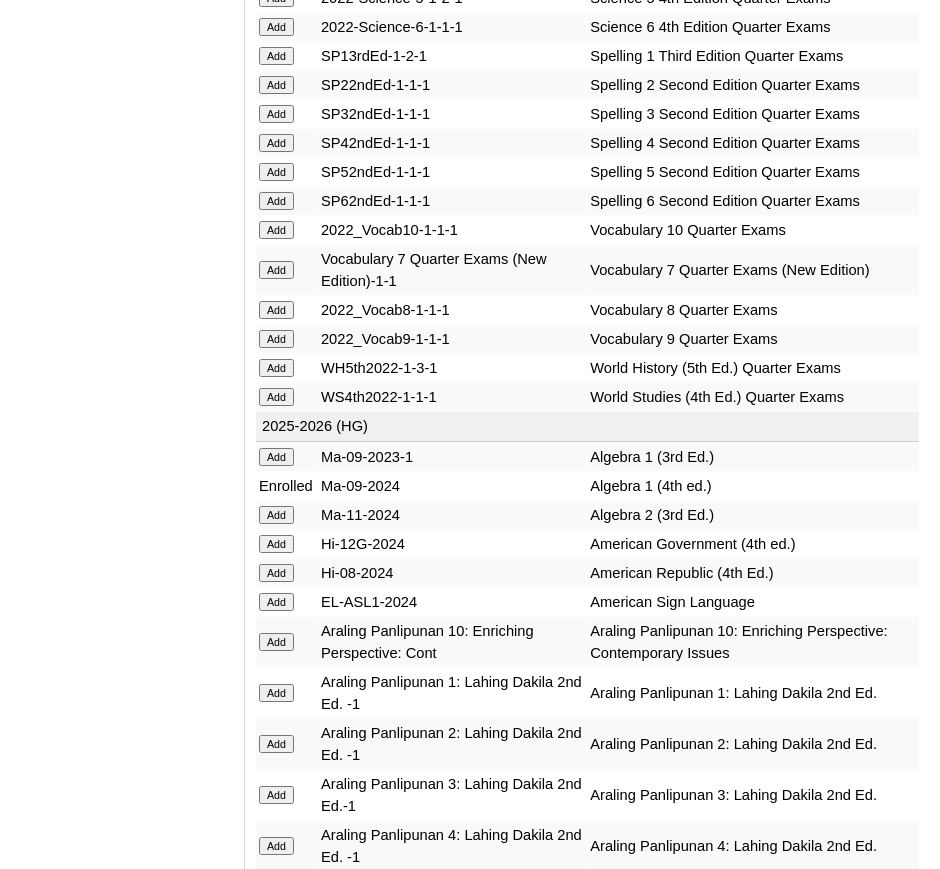 scroll, scrollTop: 8913, scrollLeft: 0, axis: vertical 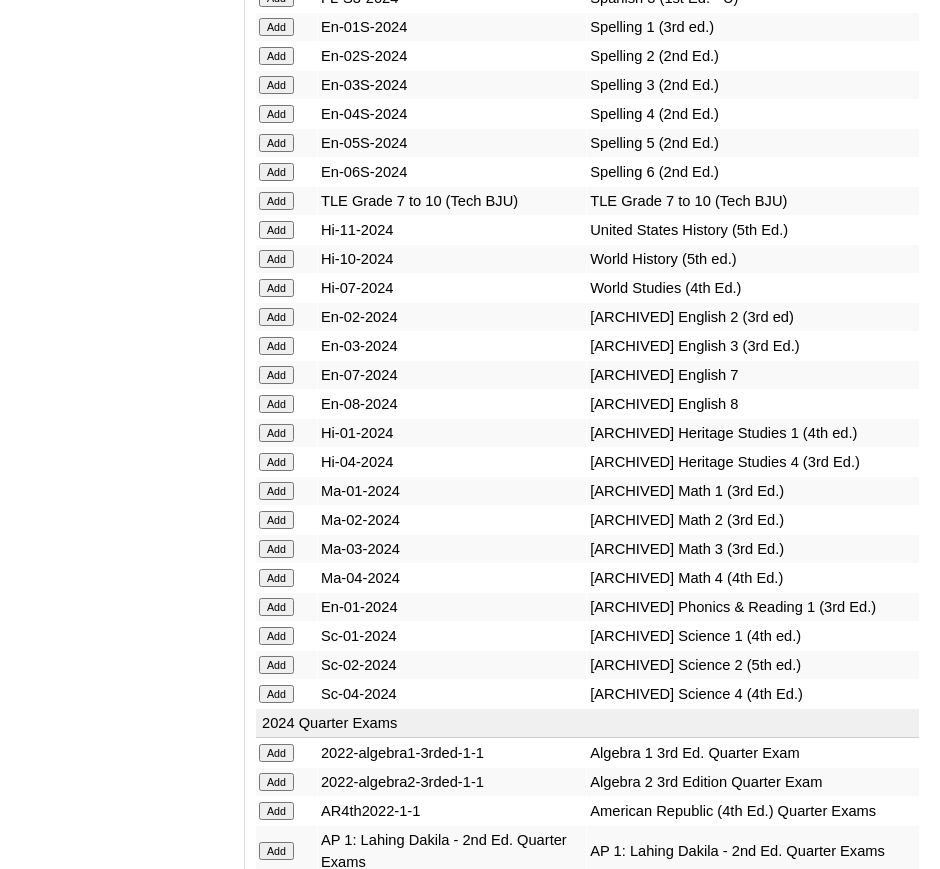 click on "Add" at bounding box center (276, -8514) 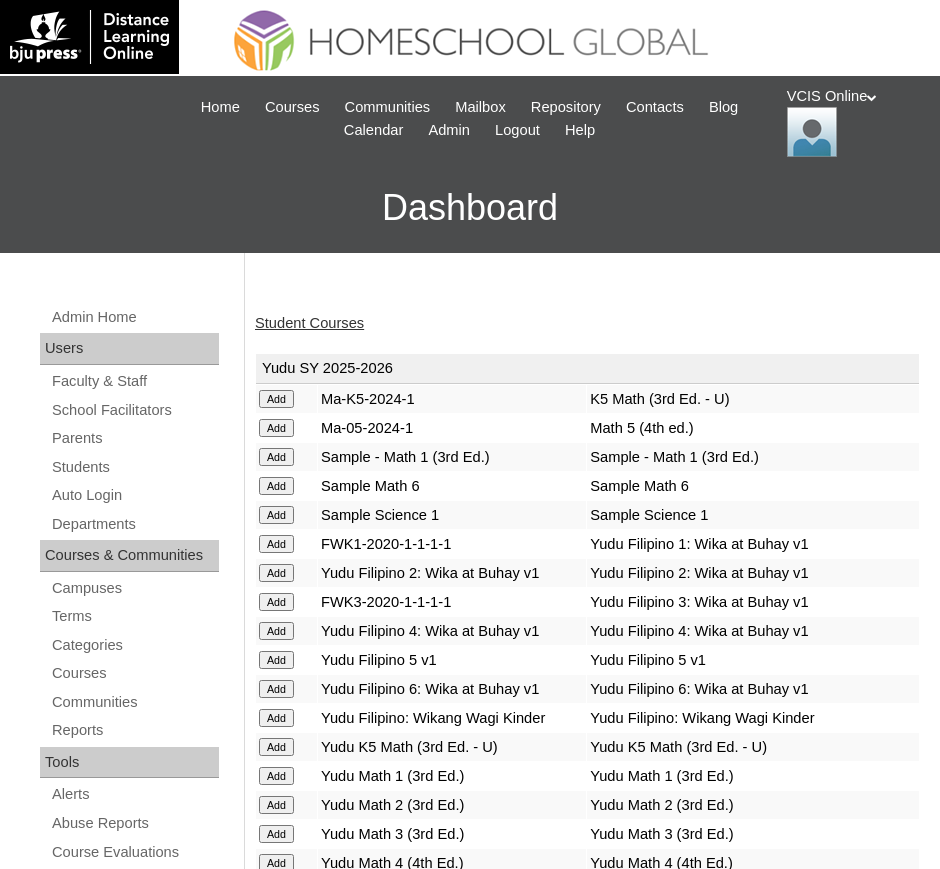 scroll, scrollTop: 0, scrollLeft: 0, axis: both 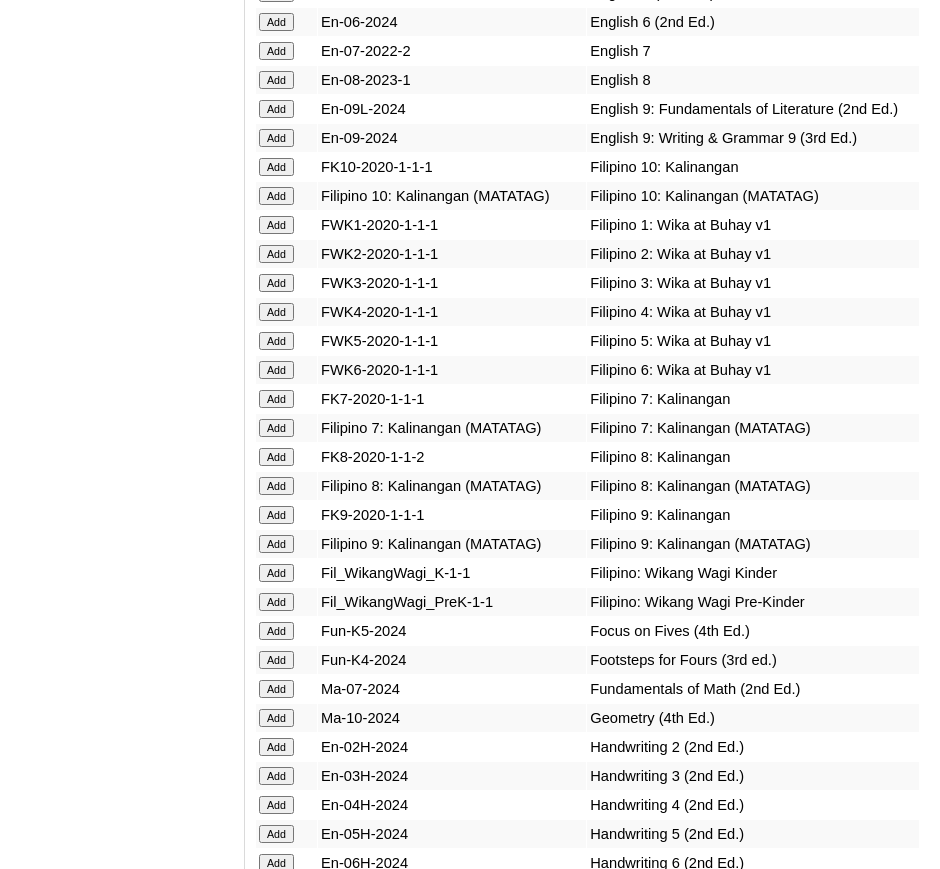 click on "Add" at bounding box center (276, -5987) 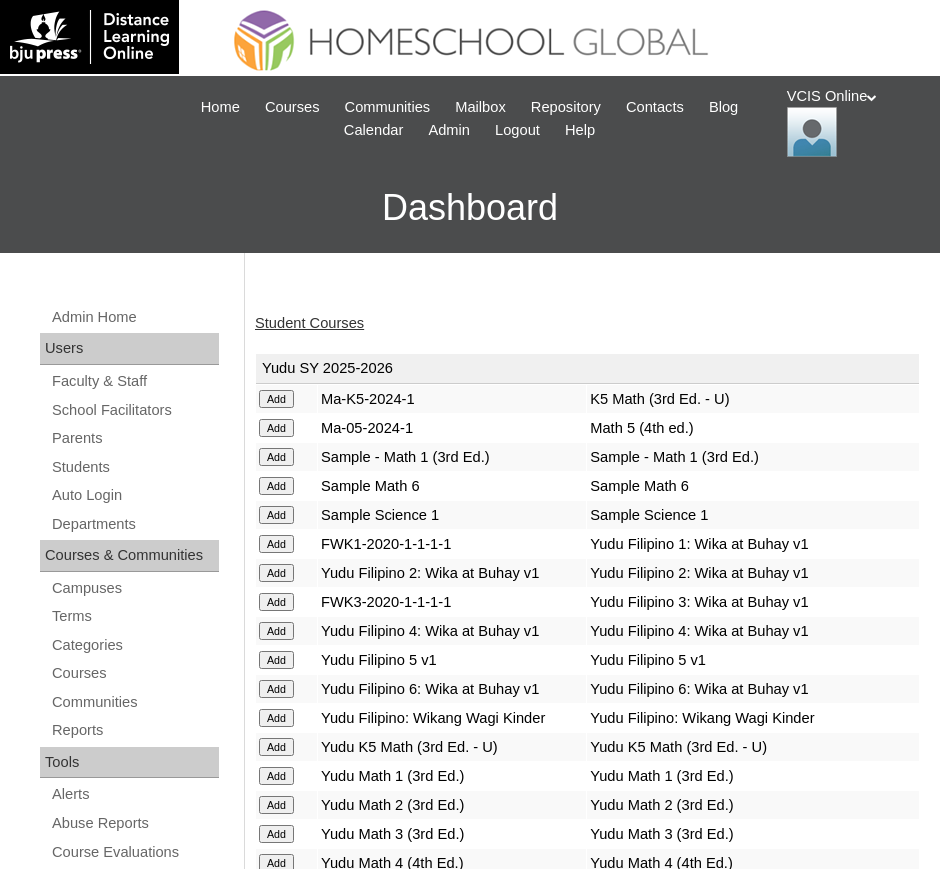 scroll, scrollTop: 0, scrollLeft: 0, axis: both 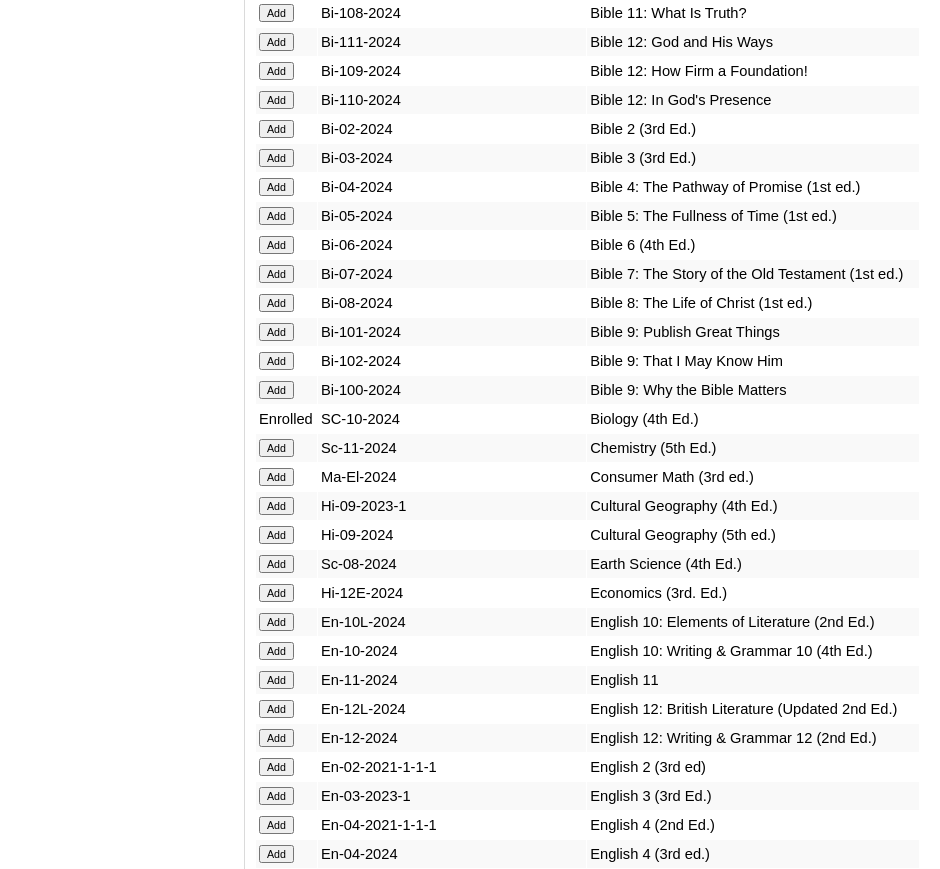 click on "Add" at bounding box center [276, -5097] 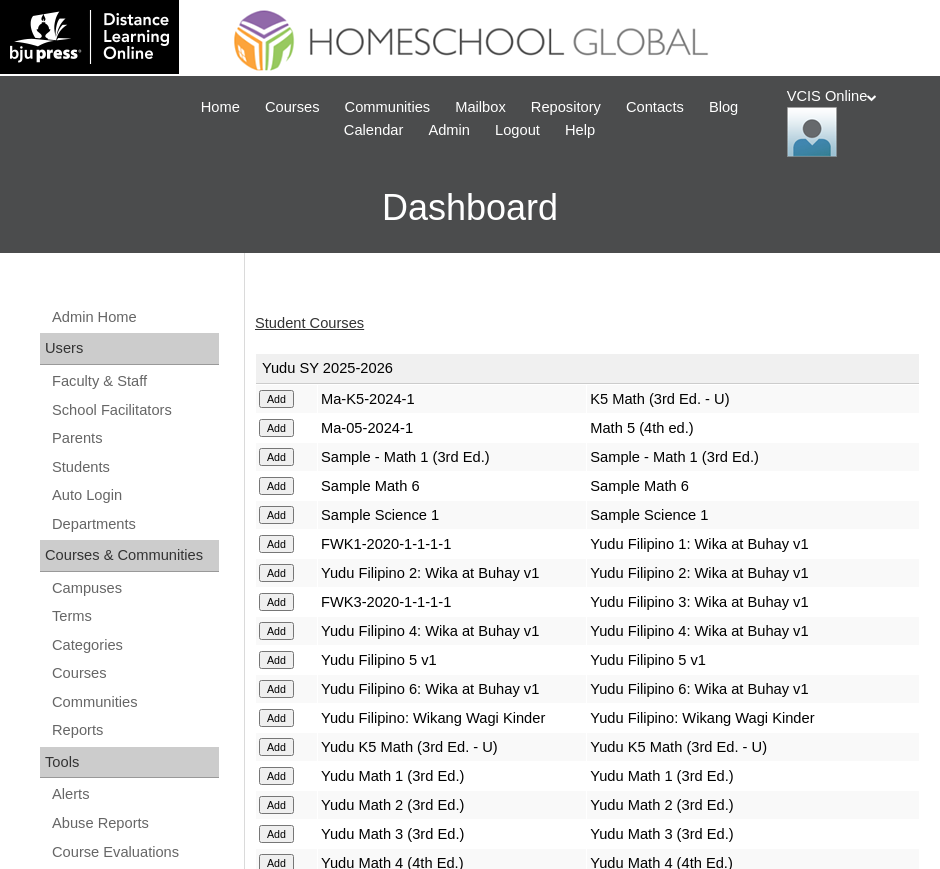 scroll, scrollTop: 0, scrollLeft: 0, axis: both 